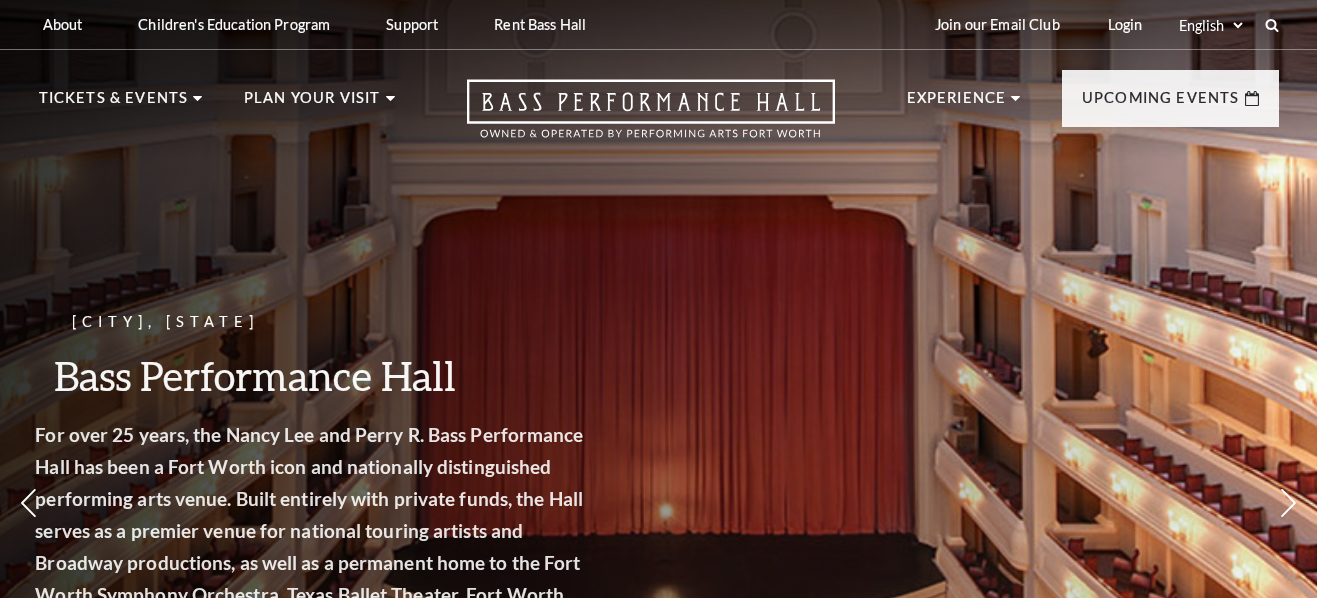scroll, scrollTop: 0, scrollLeft: 0, axis: both 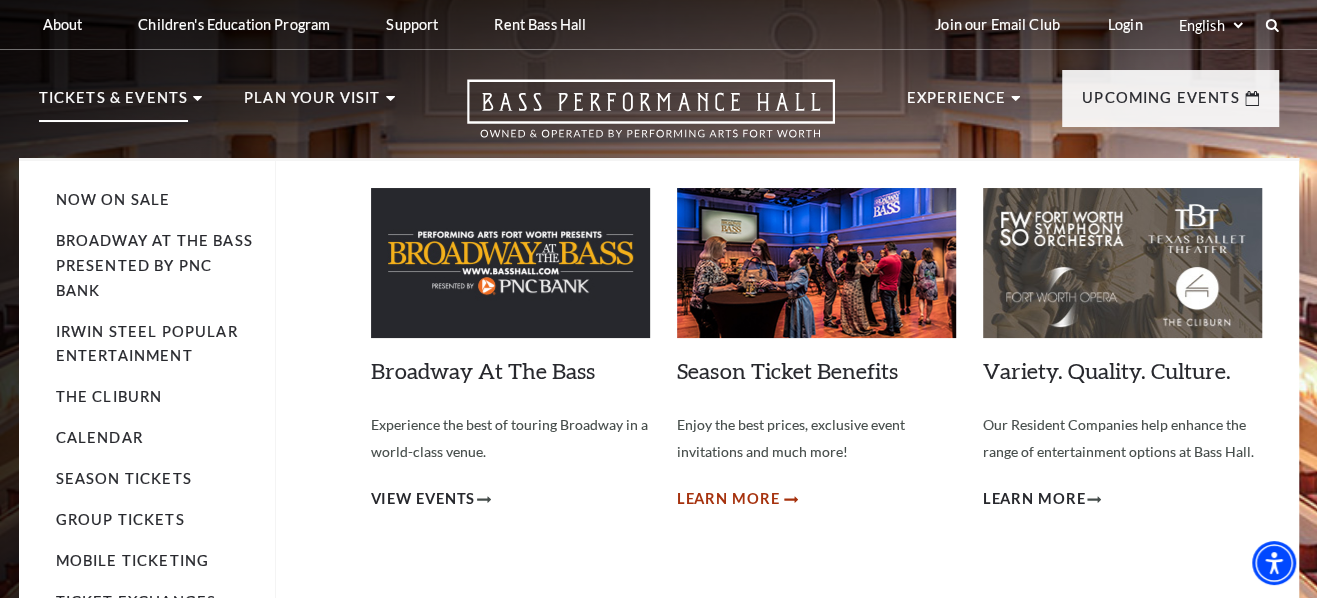 click on "Learn More" at bounding box center (728, 499) 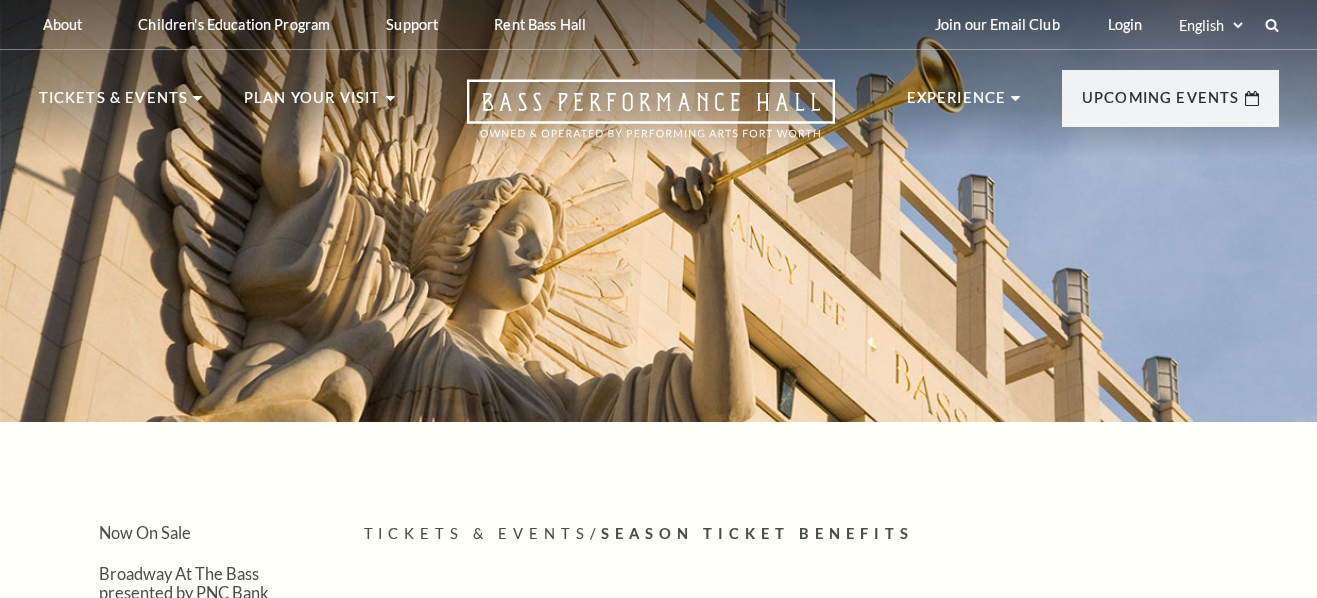 scroll, scrollTop: 0, scrollLeft: 0, axis: both 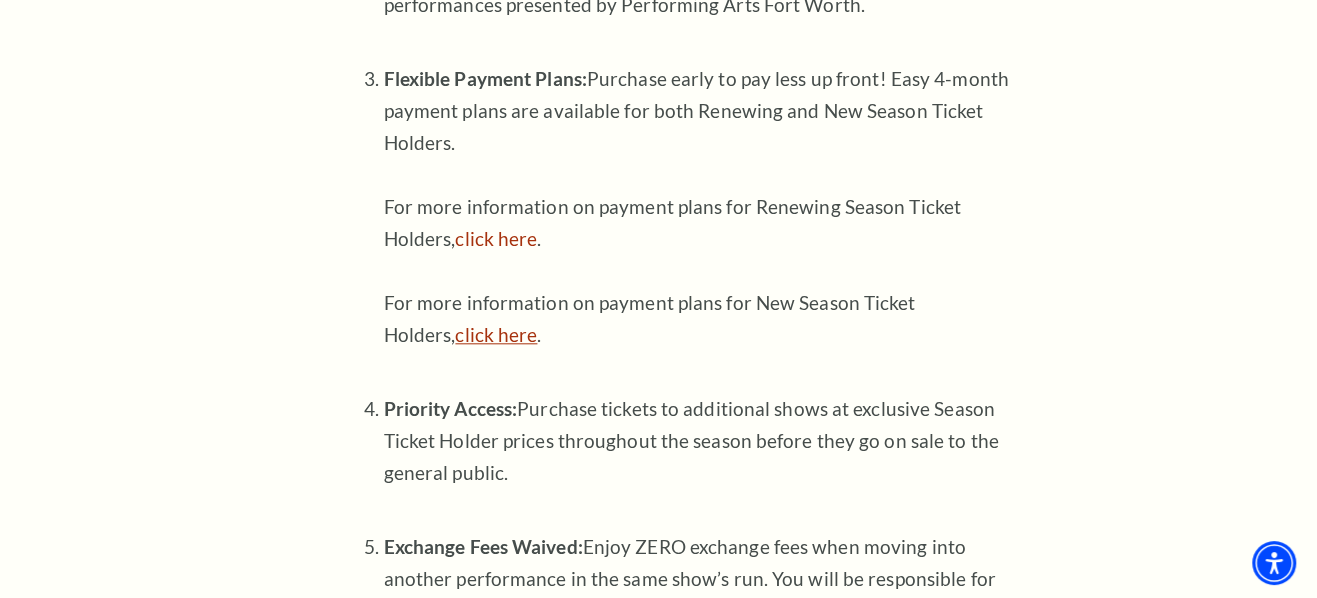 click on "click here" at bounding box center (496, 334) 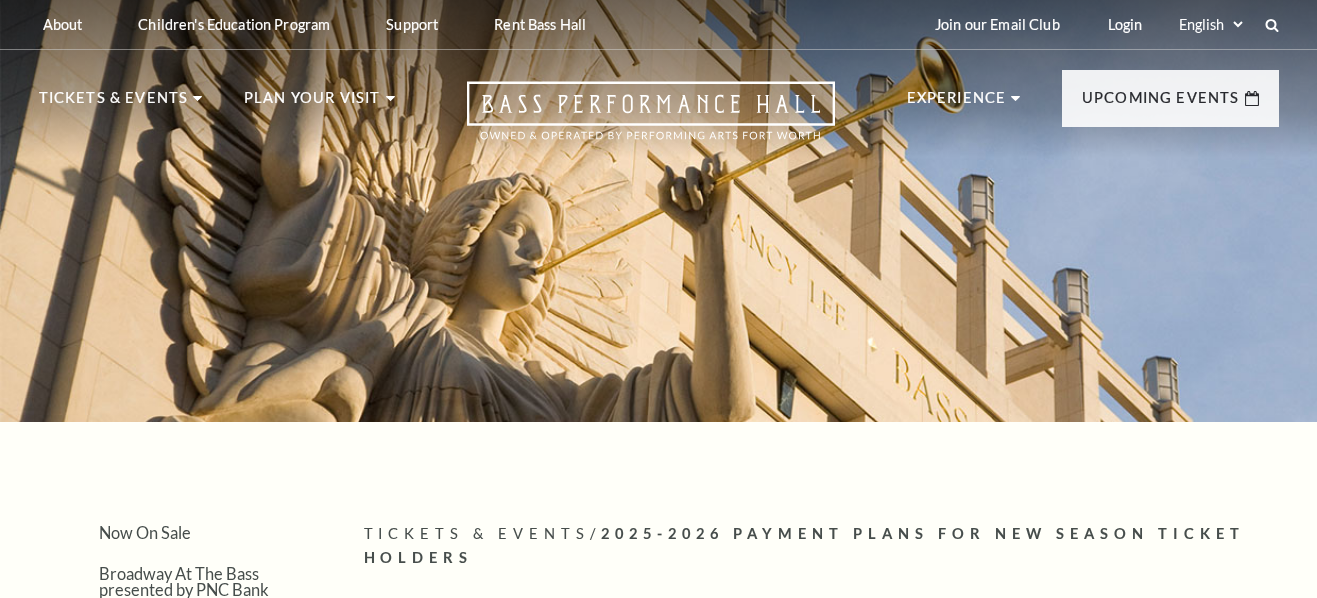 scroll, scrollTop: 0, scrollLeft: 0, axis: both 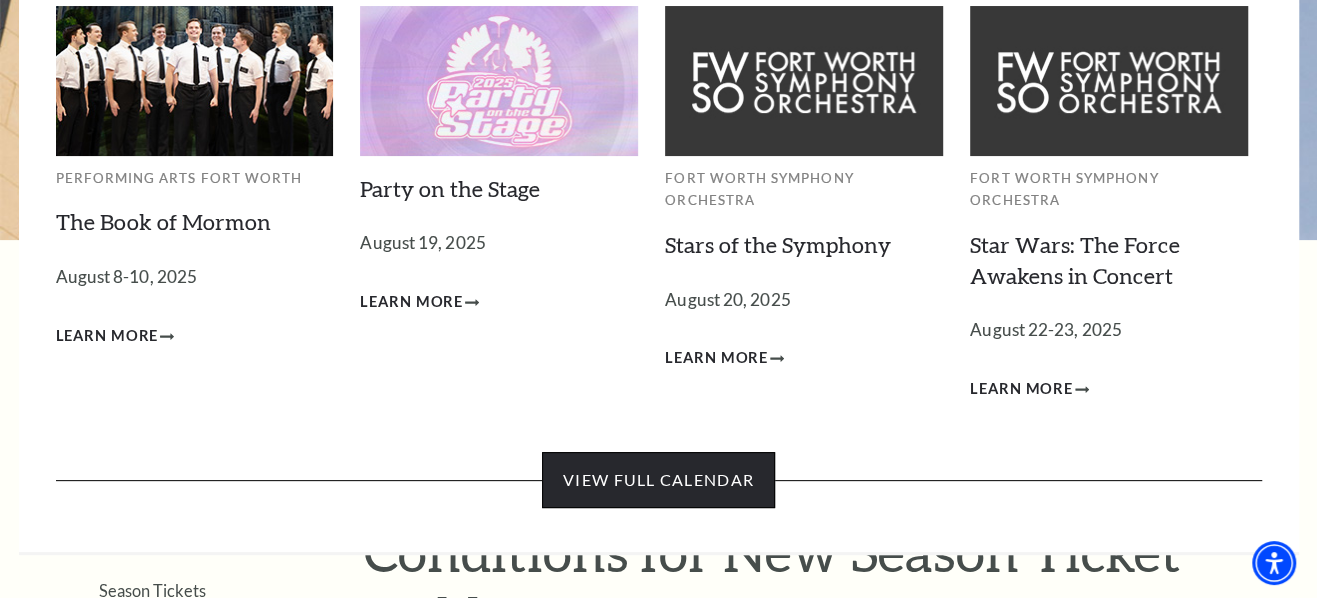 click on "View Full Calendar" at bounding box center (658, 480) 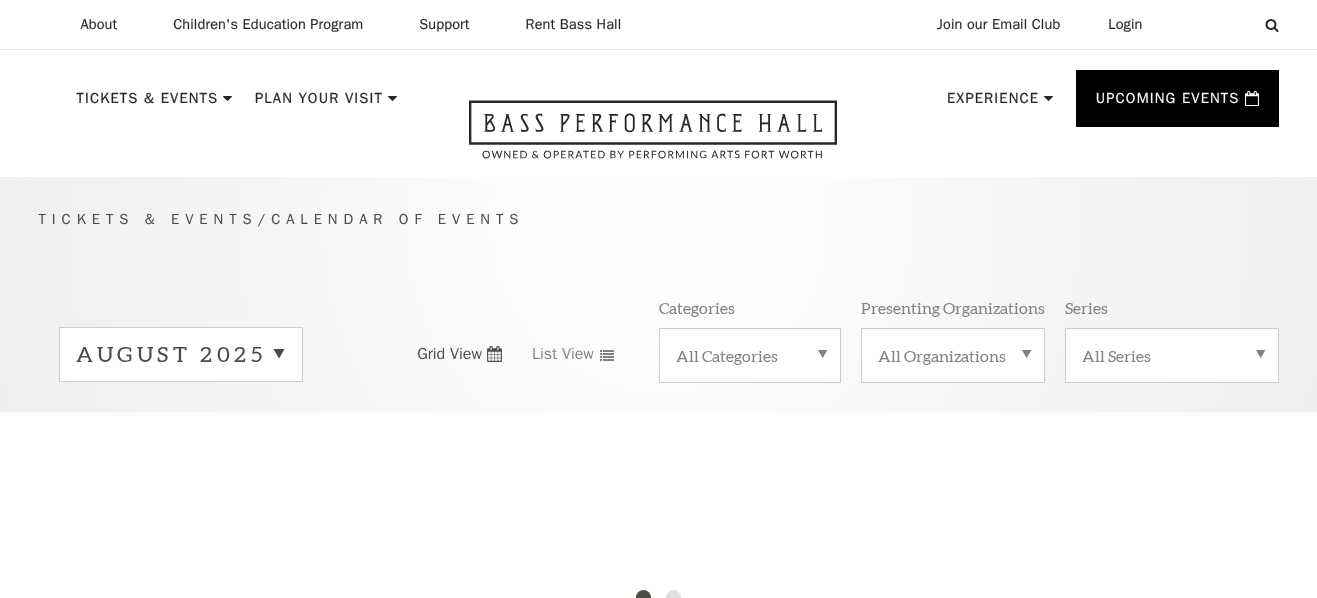 scroll, scrollTop: 0, scrollLeft: 0, axis: both 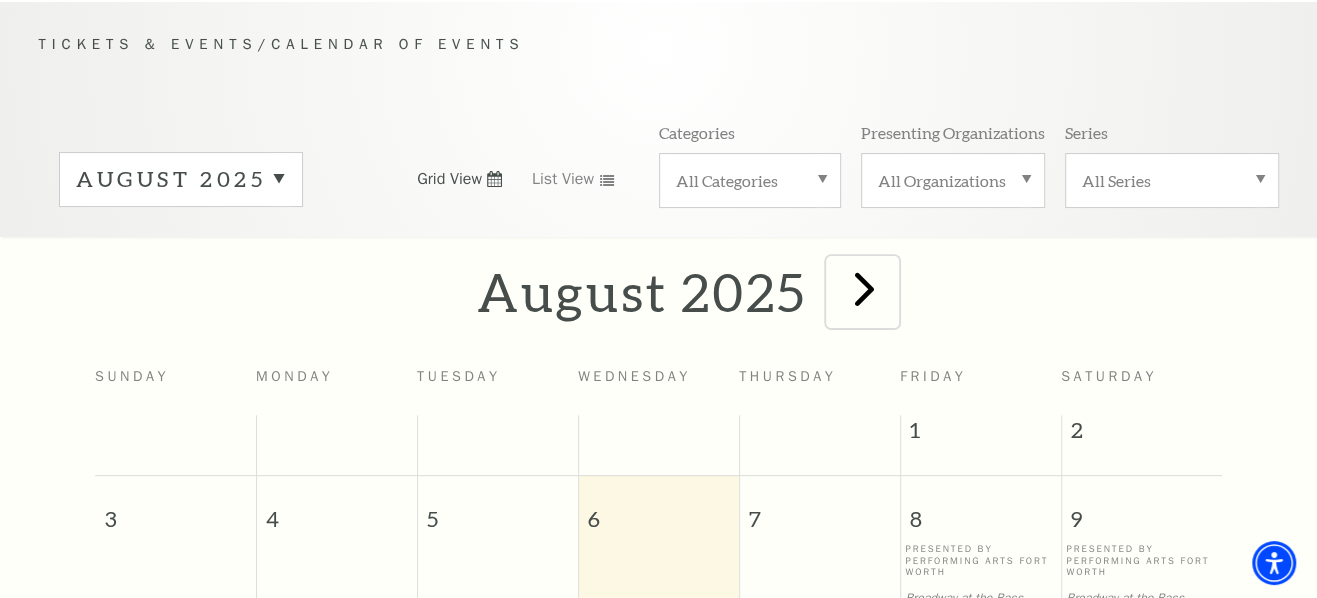 click at bounding box center (864, 288) 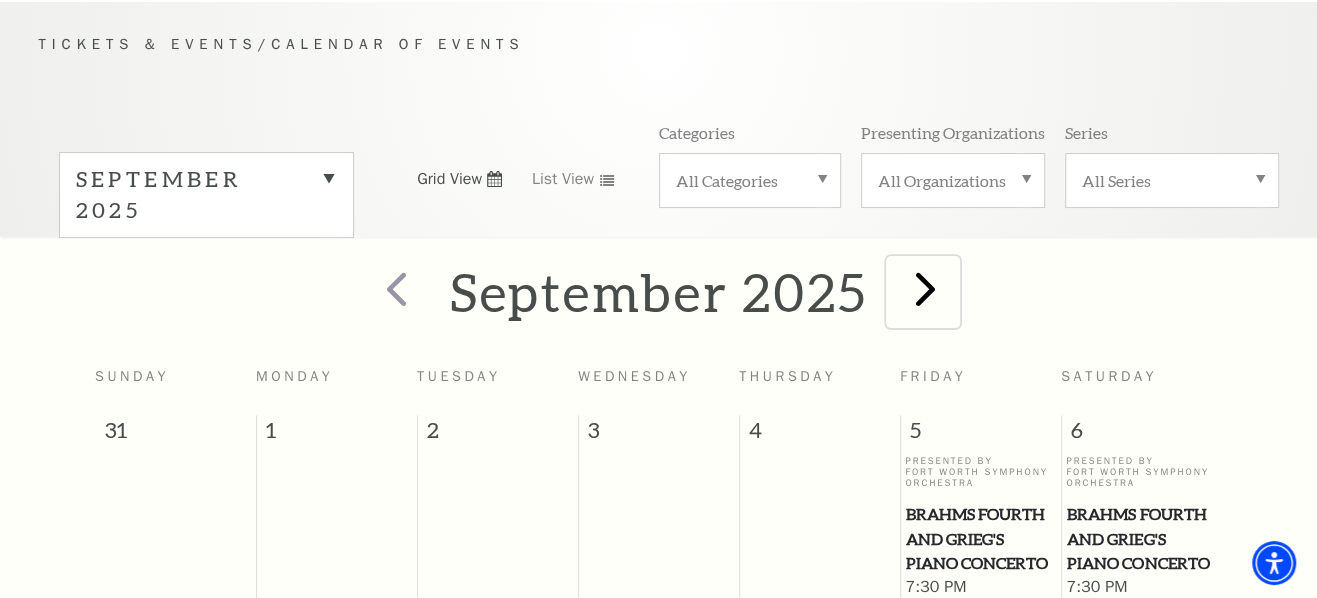 click at bounding box center (925, 288) 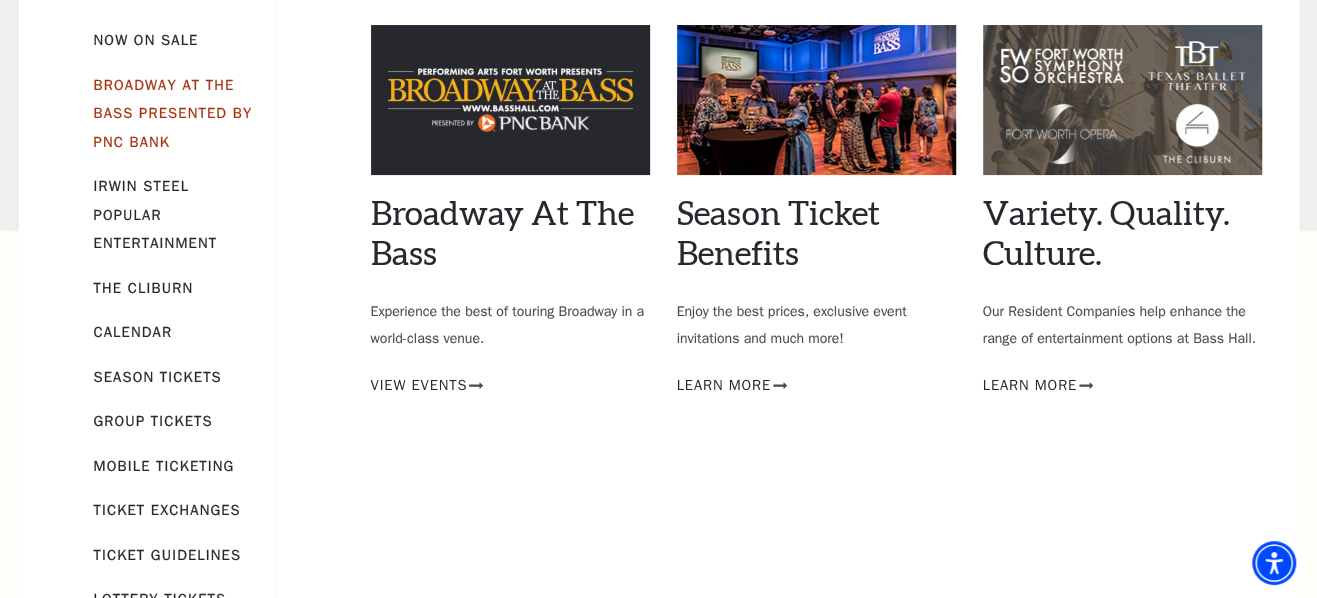 scroll, scrollTop: 363, scrollLeft: 0, axis: vertical 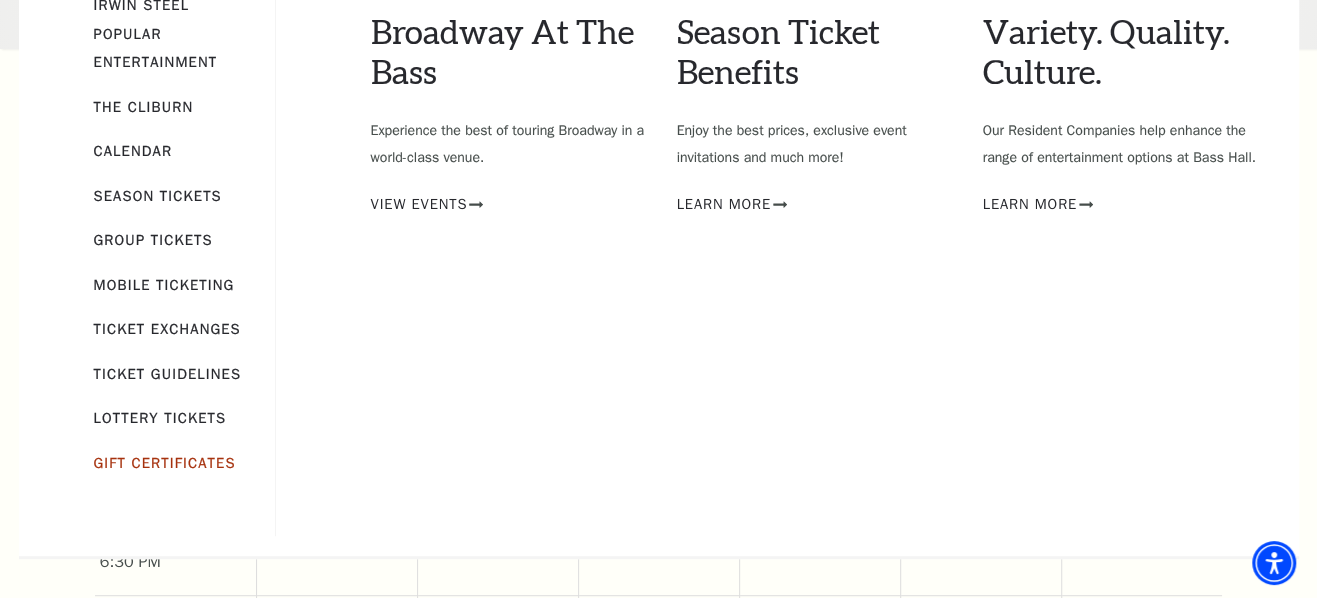 click on "Gift Certificates" at bounding box center [165, 463] 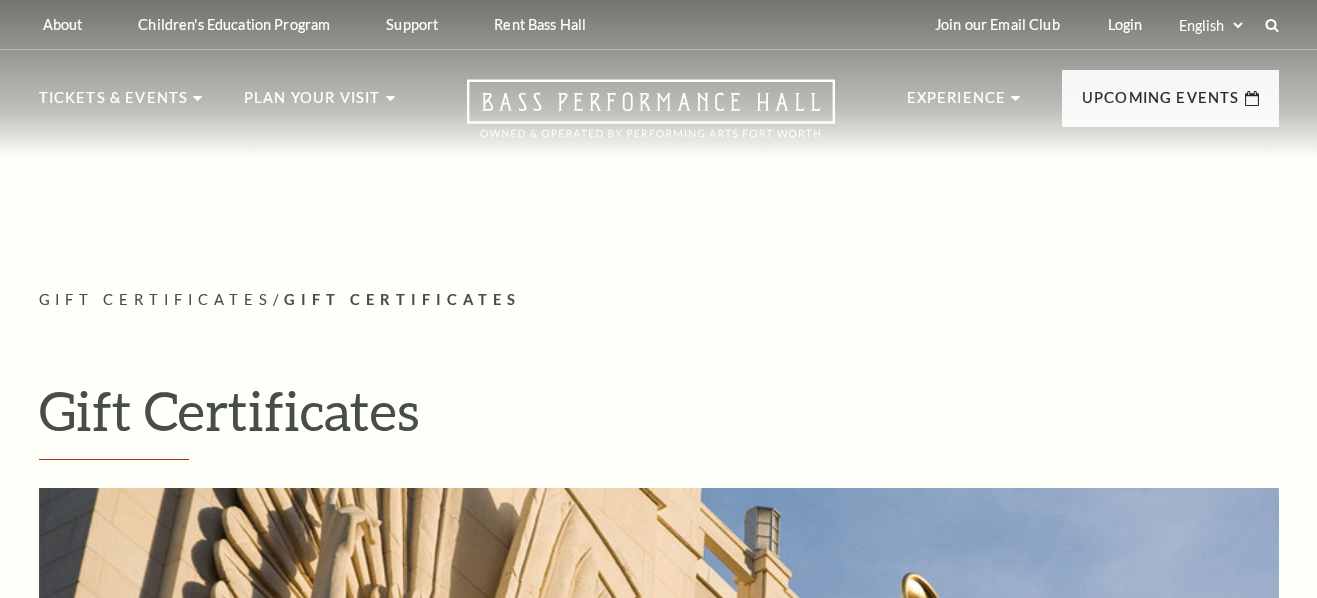 scroll, scrollTop: 0, scrollLeft: 0, axis: both 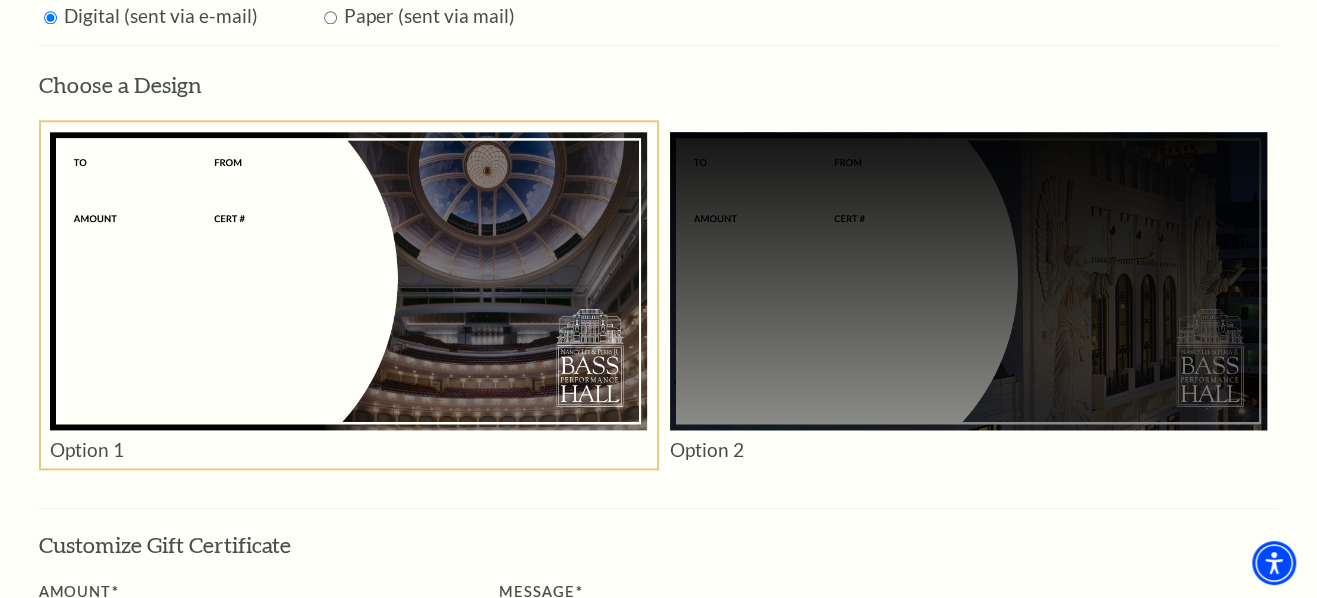 click at bounding box center [968, 281] 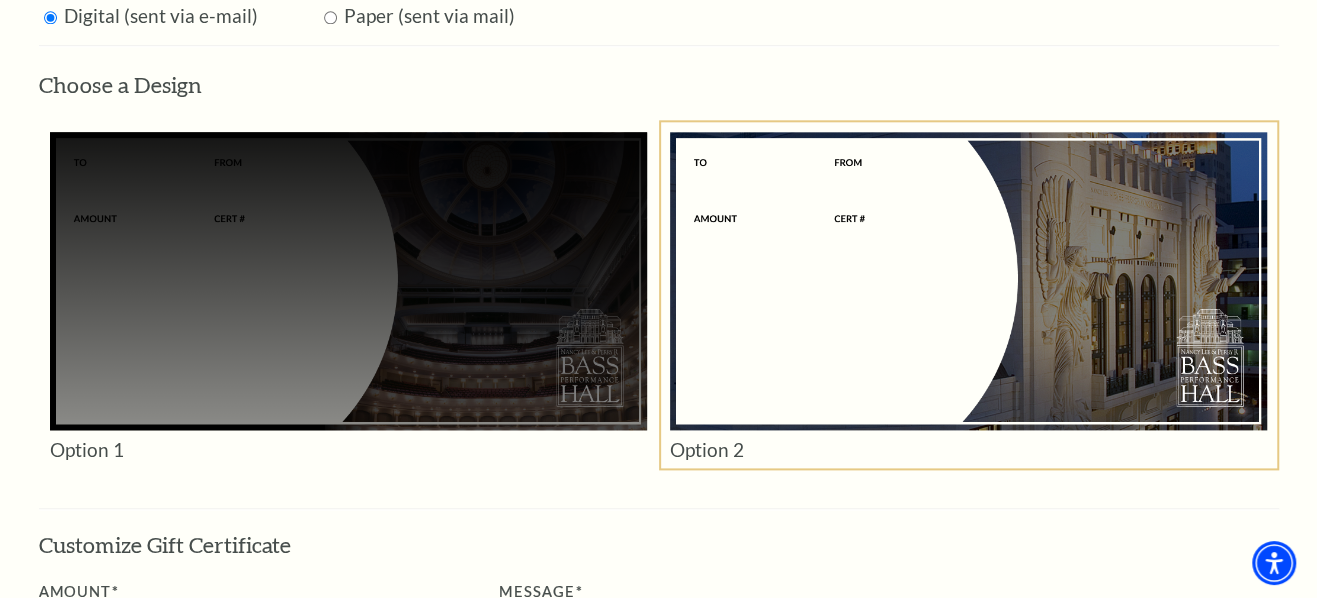 click at bounding box center (348, 281) 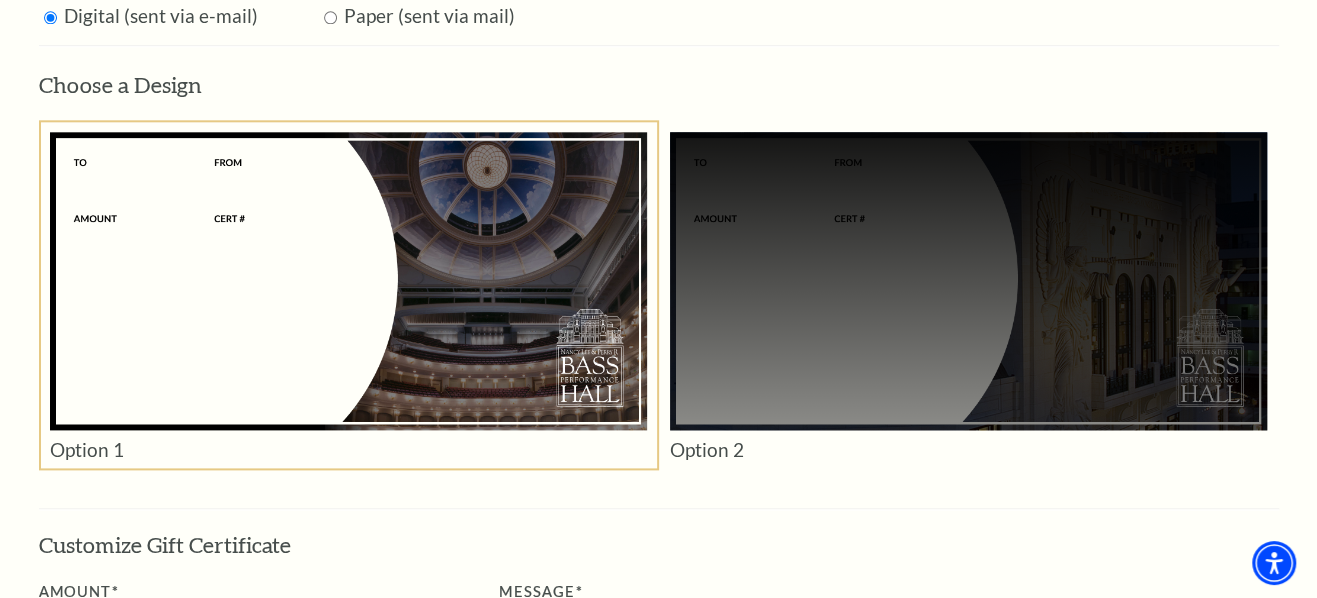 click at bounding box center [968, 281] 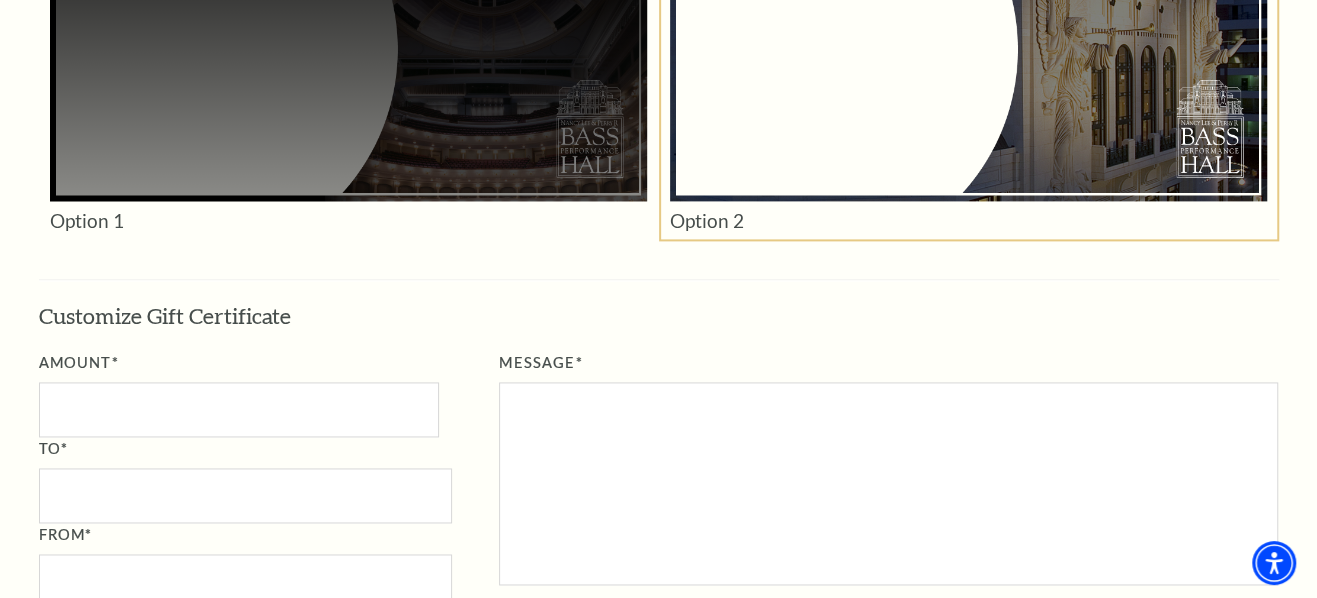 scroll, scrollTop: 1727, scrollLeft: 0, axis: vertical 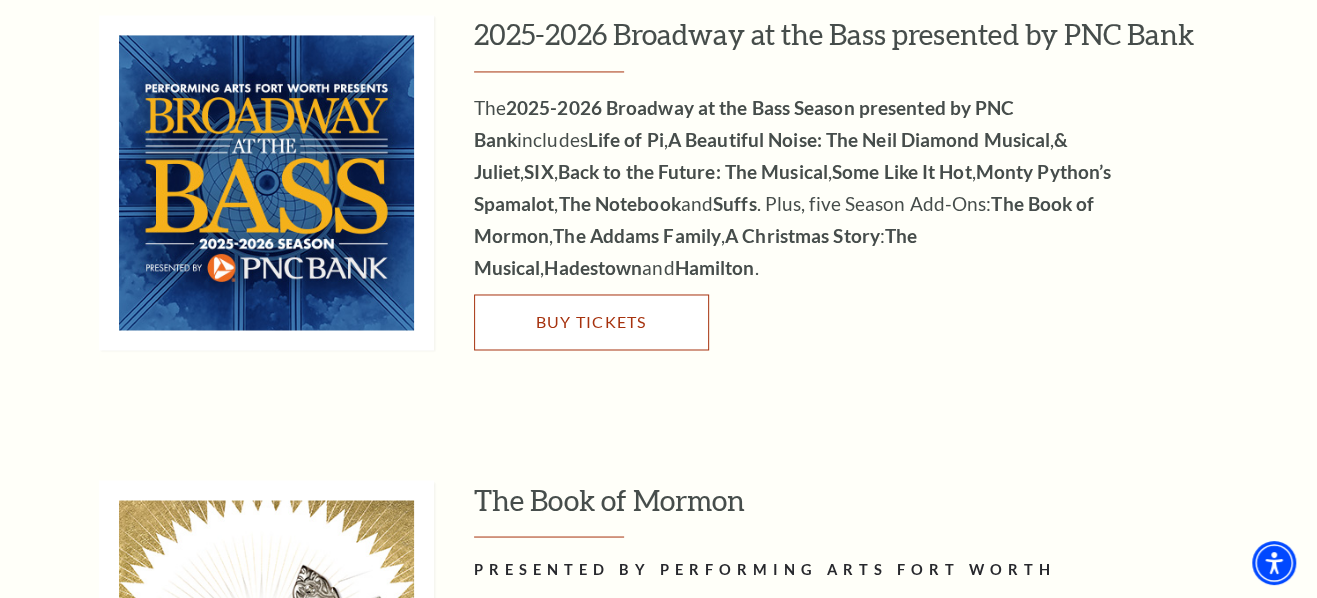click on "Buy Tickets" at bounding box center [591, 322] 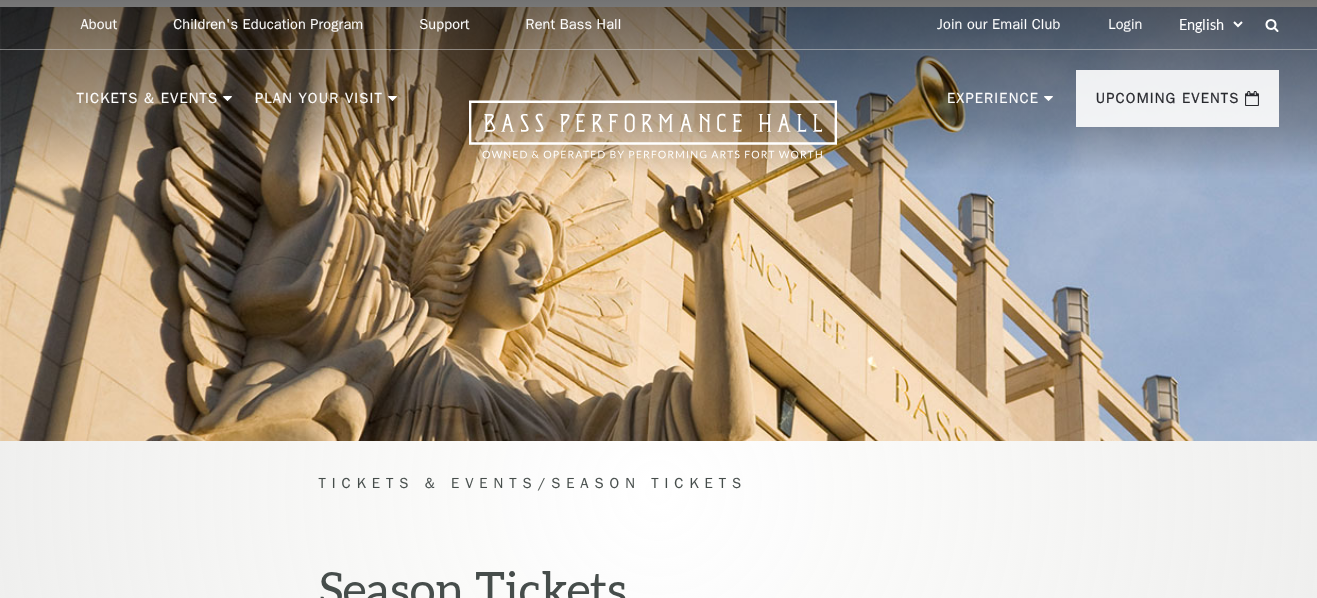scroll, scrollTop: 0, scrollLeft: 0, axis: both 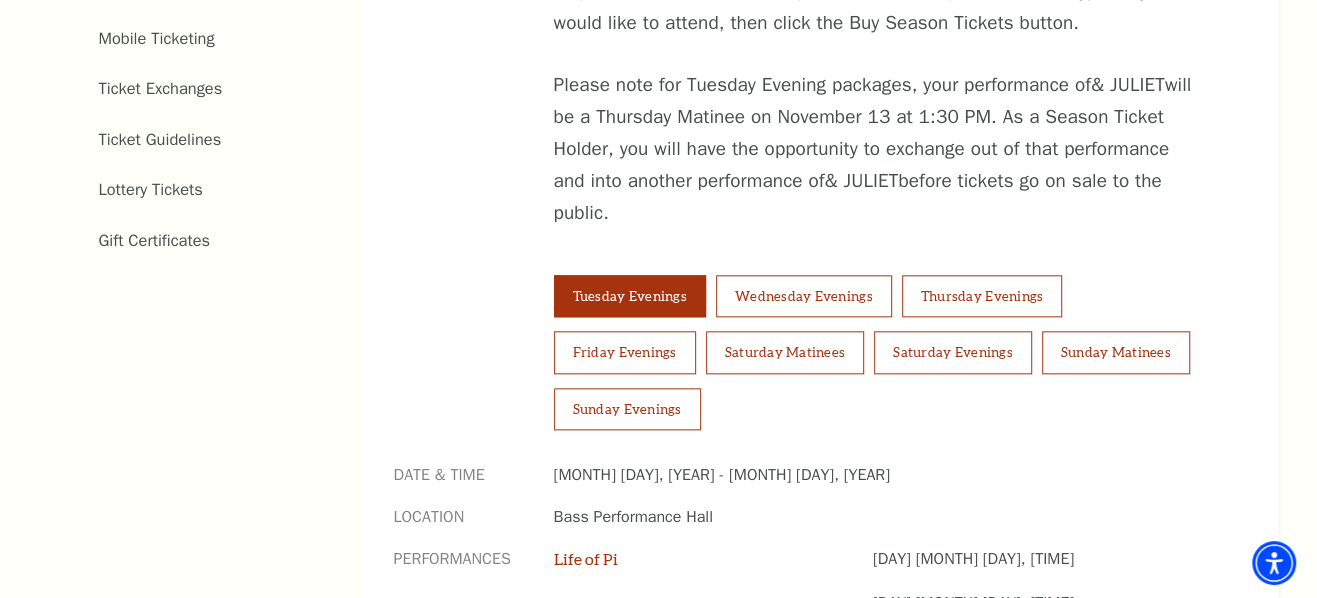 click on "2025-2026 Broadway at the Bass presented by PNC Bank     To purchase season tickets, please select the performance day/time you would like to attend, then click the Buy Season Tickets button.   Please note for Tuesday Evening packages, your performance of  & JULIET  will be a Thursday Matinee on November 13 at 1:30 PM. As a Season Ticket Holder, you will have the opportunity to exchange out of that performance and into another performance of  & JULIET  before tickets go on sale to the public.
Tuesday Evenings
Wednesday Evenings
Thursday Evenings
Friday Evenings
Saturday Matinees
Date & Time     Location             SIX" at bounding box center [821, 323] 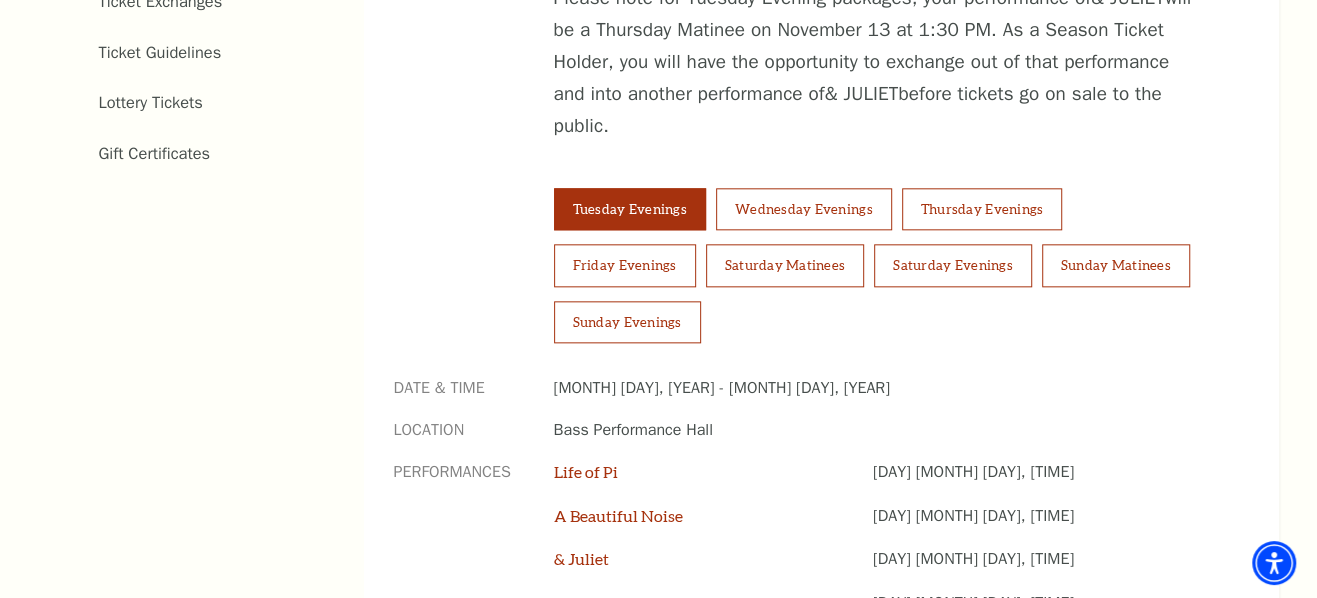 scroll, scrollTop: 1363, scrollLeft: 0, axis: vertical 